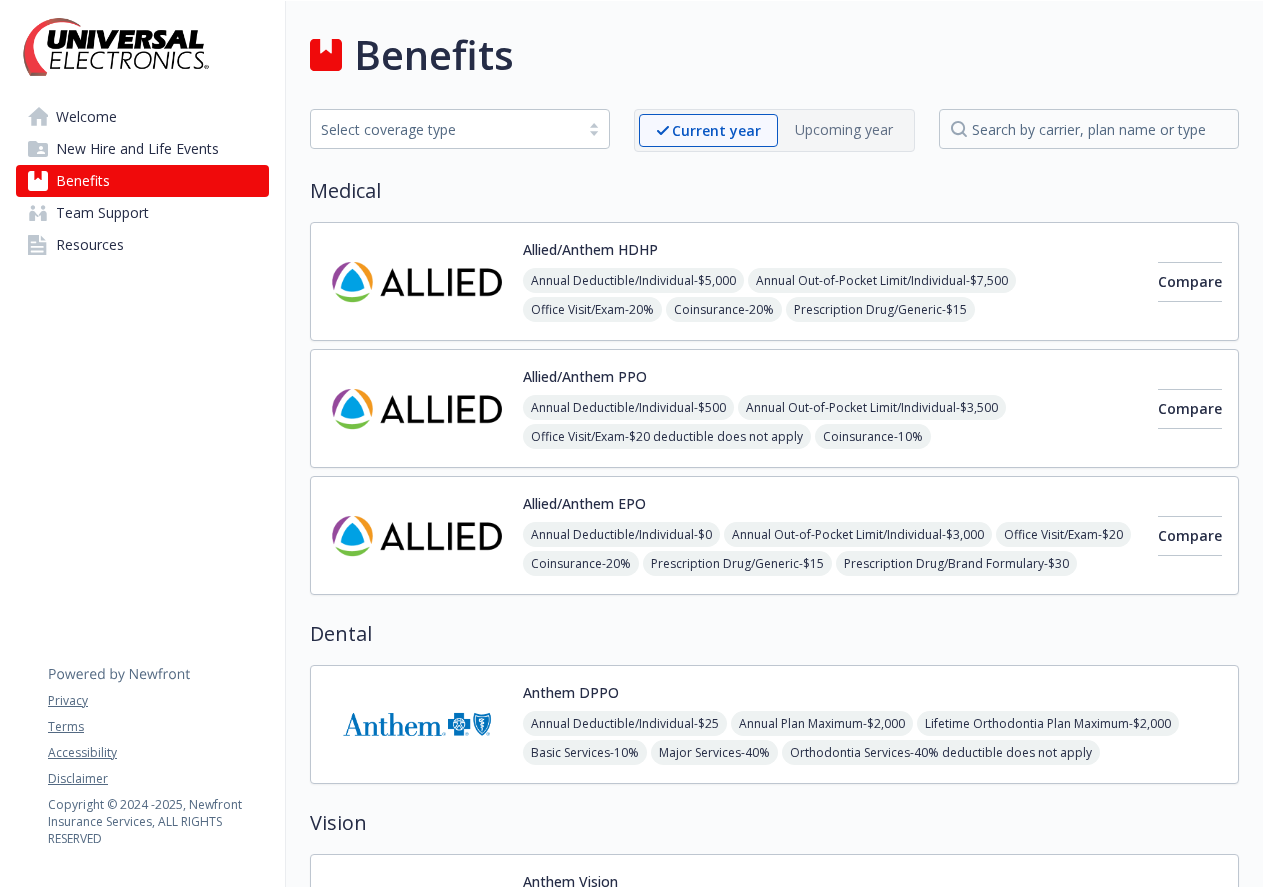 scroll, scrollTop: 0, scrollLeft: 0, axis: both 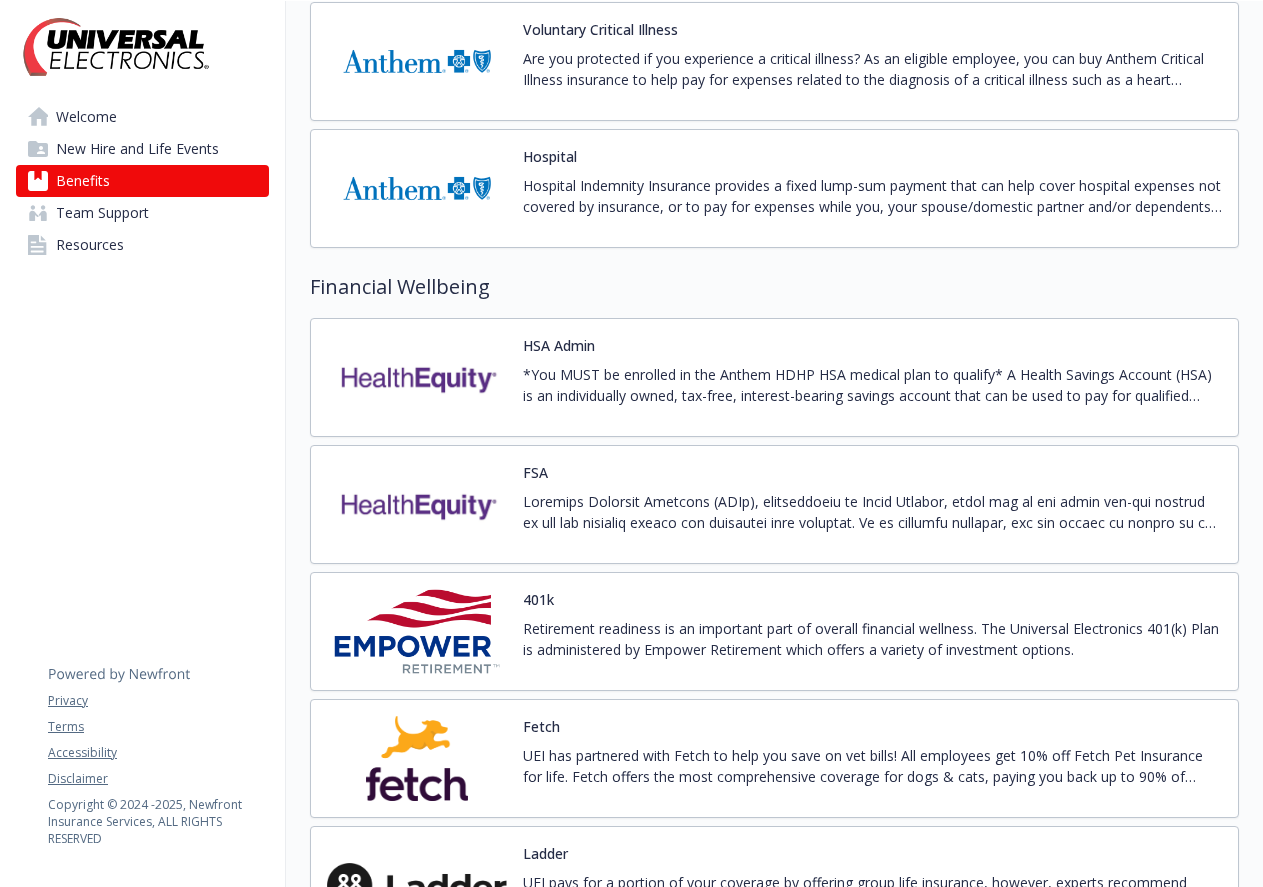 click on "Resources" at bounding box center [90, 245] 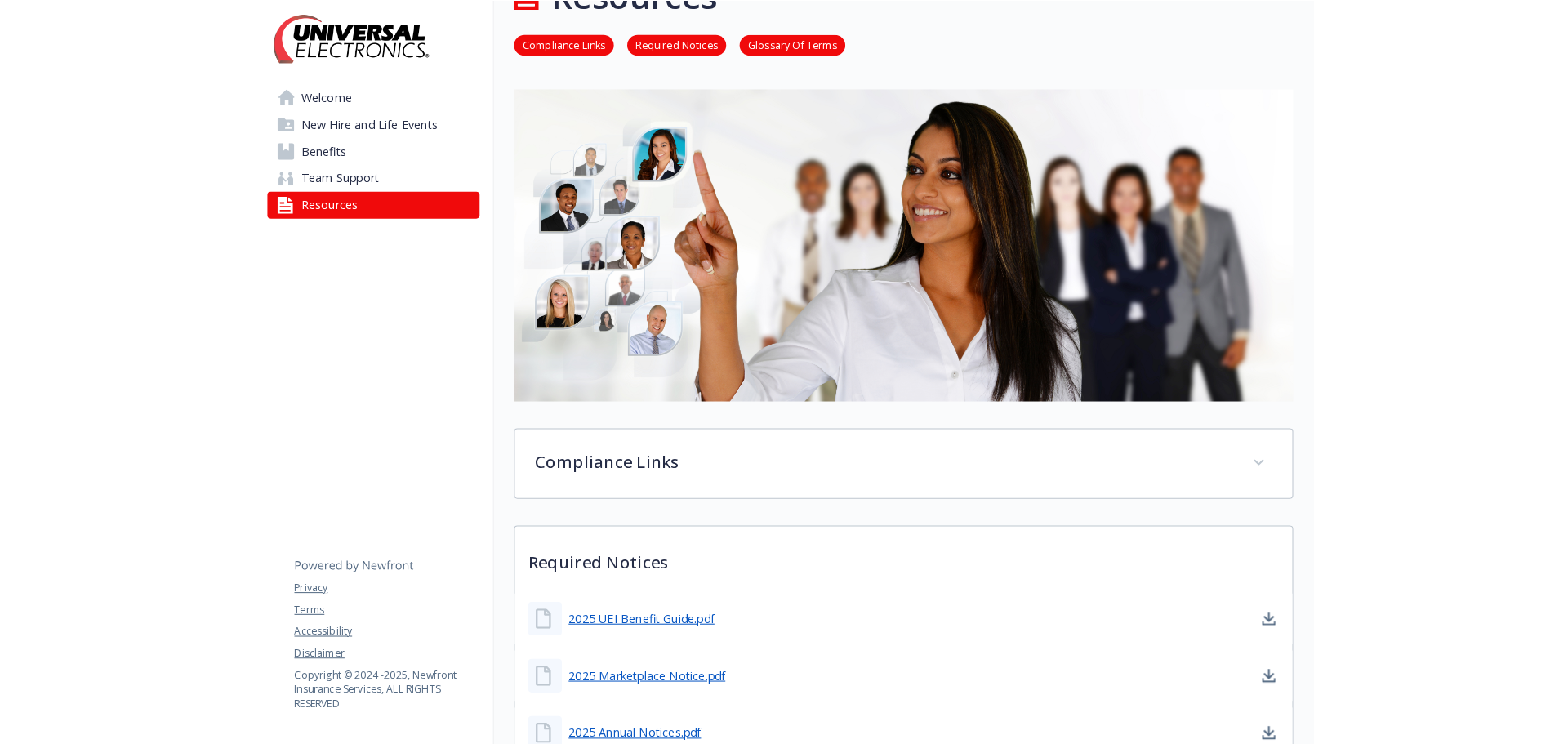 scroll, scrollTop: 0, scrollLeft: 0, axis: both 